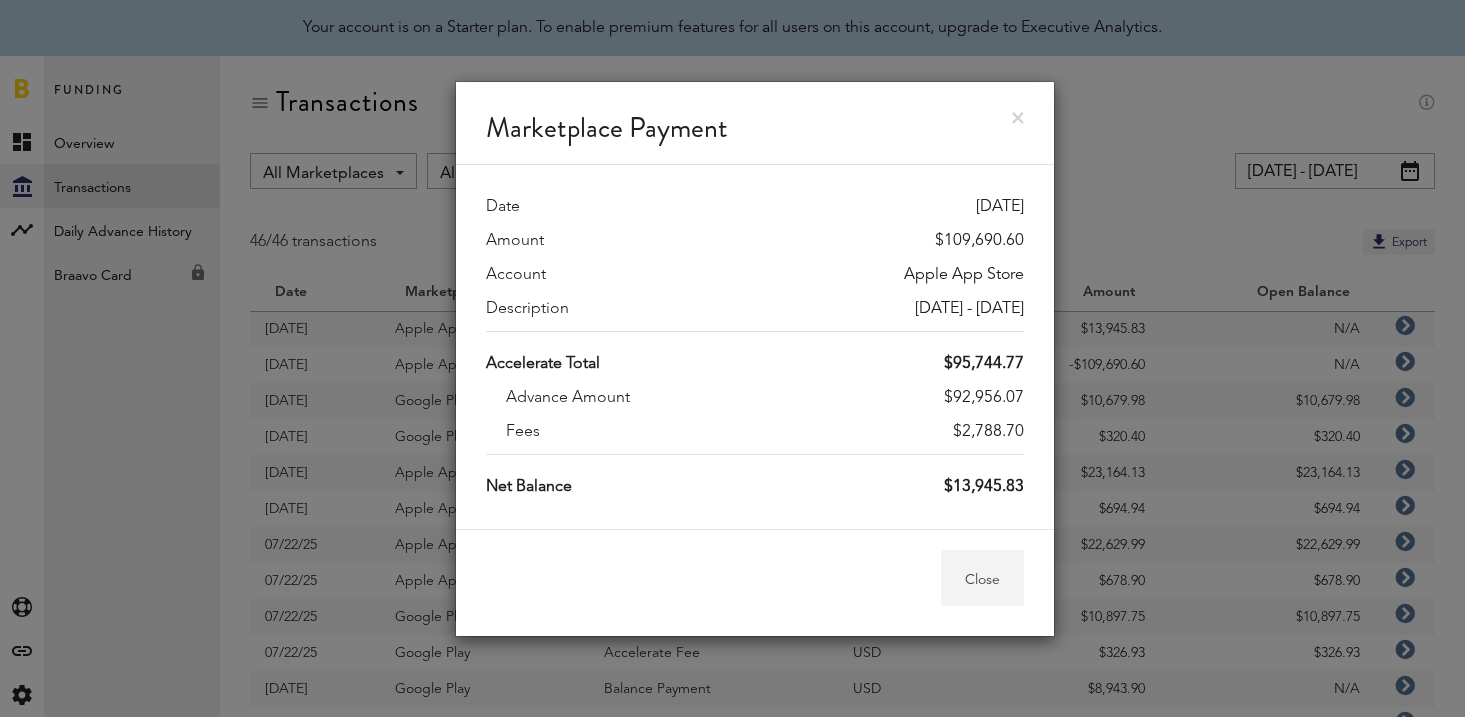 scroll, scrollTop: 0, scrollLeft: 0, axis: both 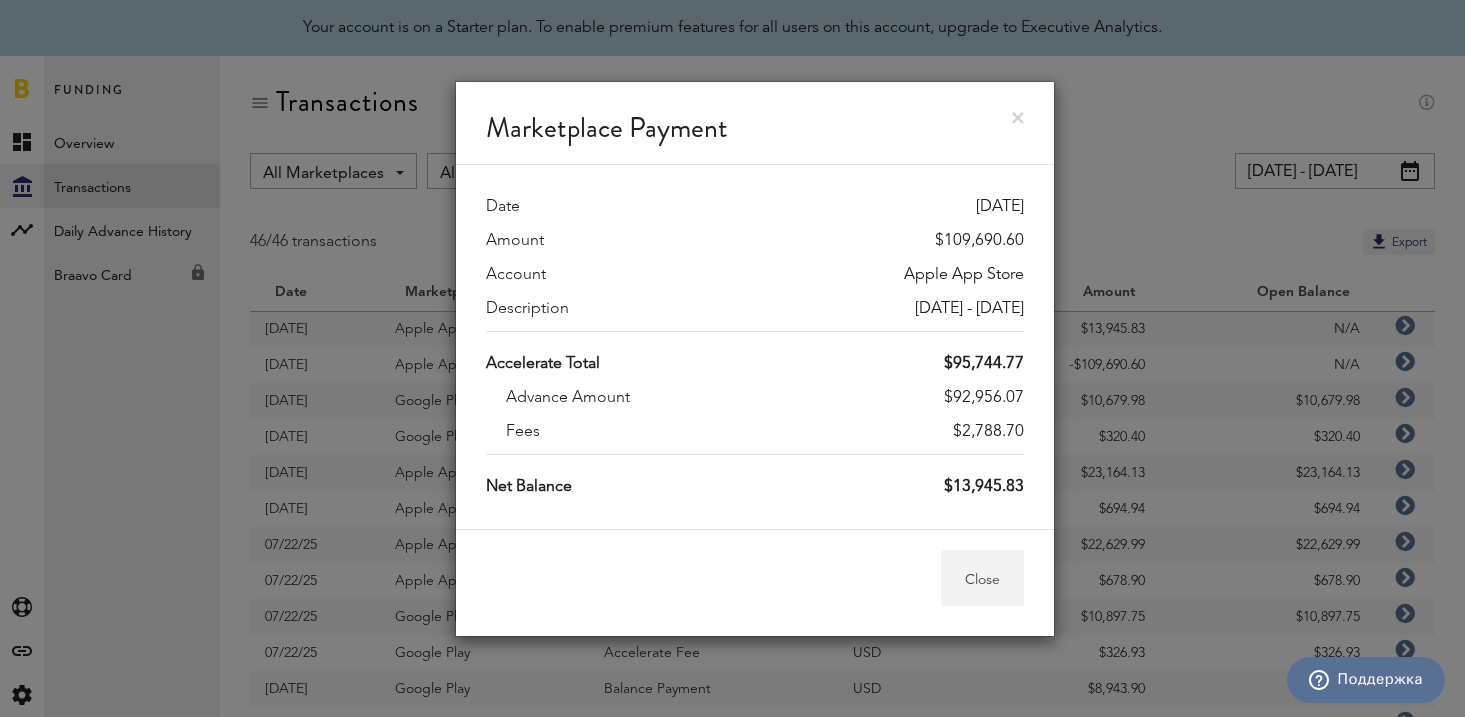 click on "Close" at bounding box center [982, 578] 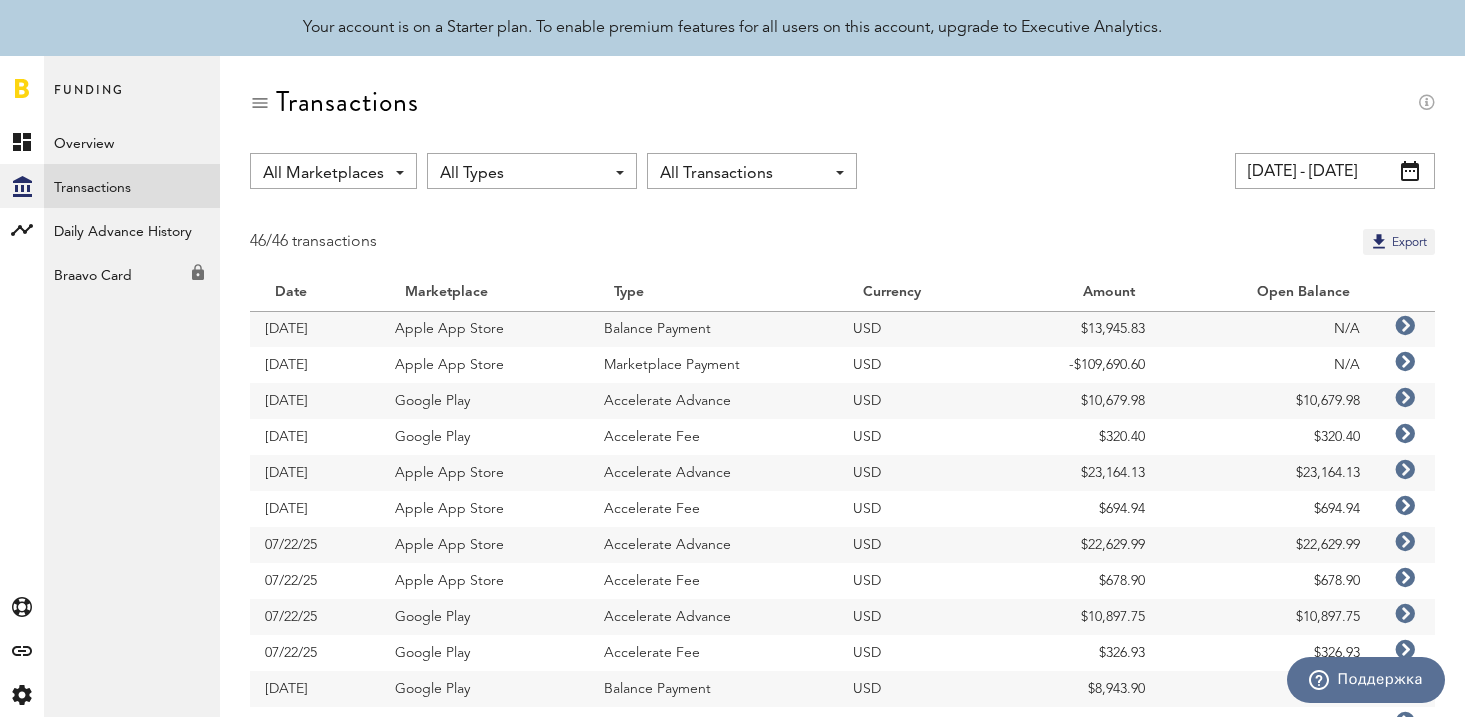 click at bounding box center (1410, 171) 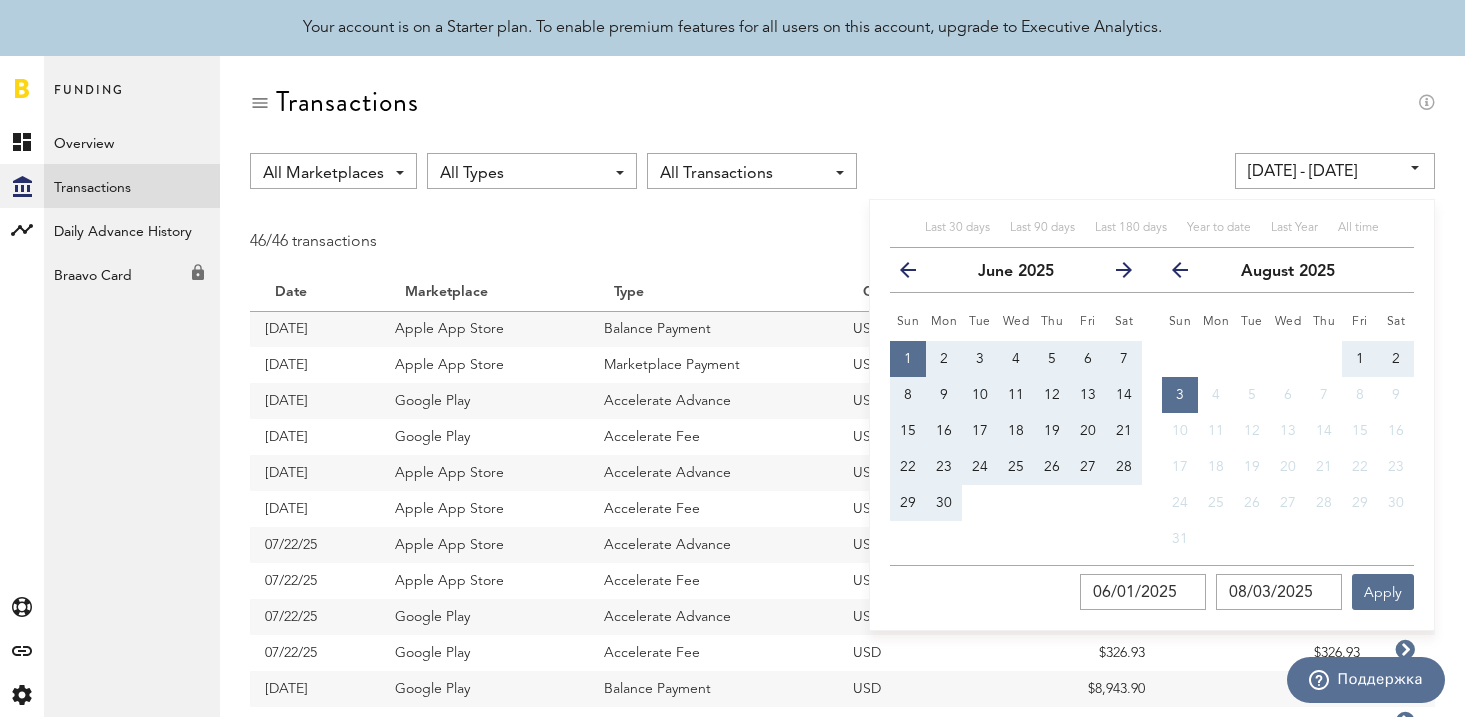 click on "1" at bounding box center [908, 359] 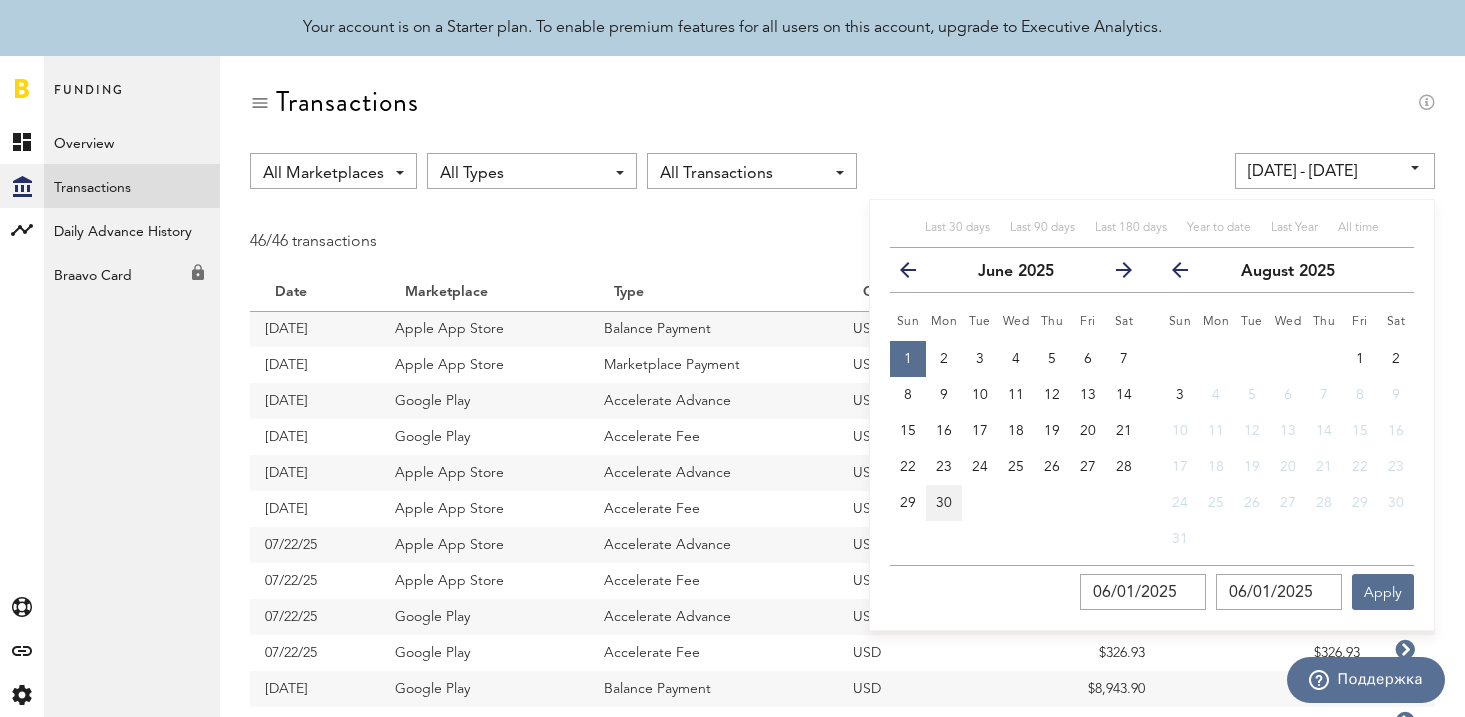 click on "30" at bounding box center [944, 503] 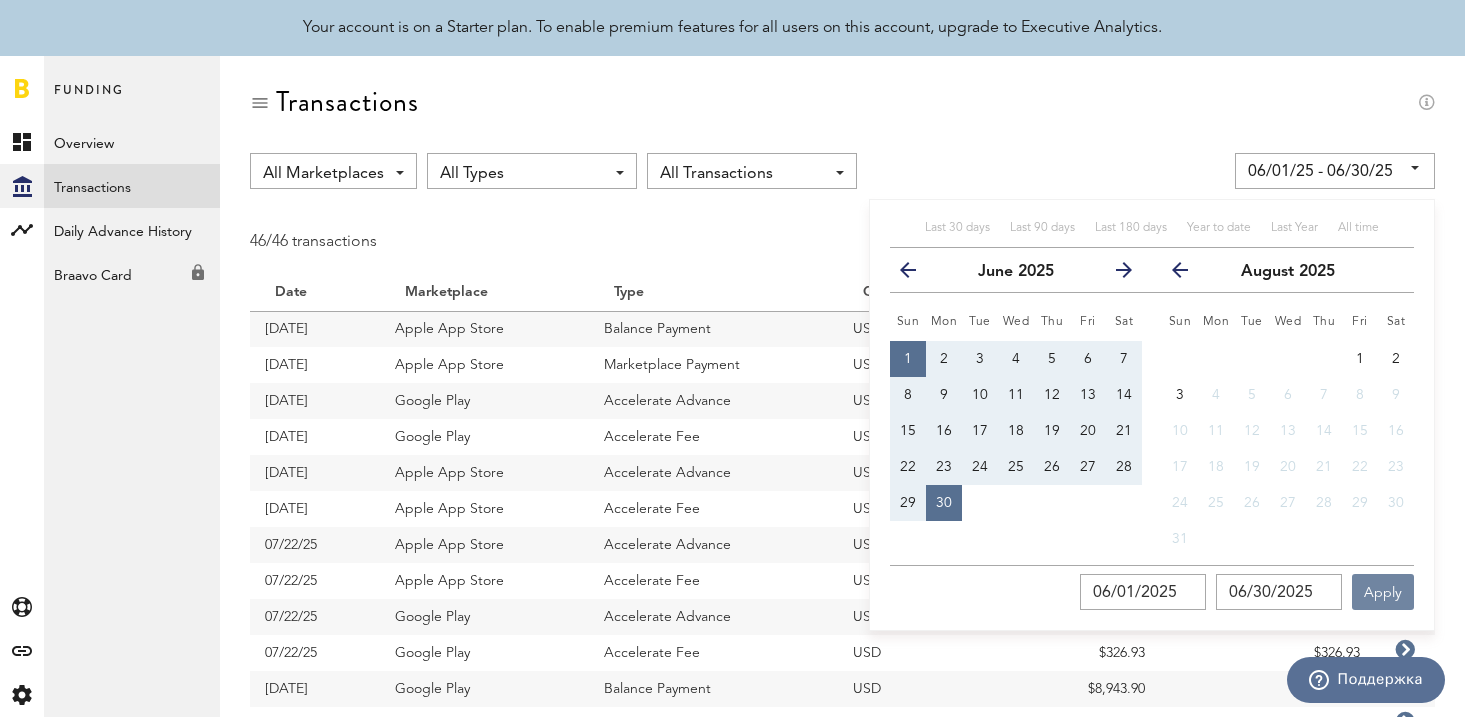 click on "Apply" at bounding box center [1383, 592] 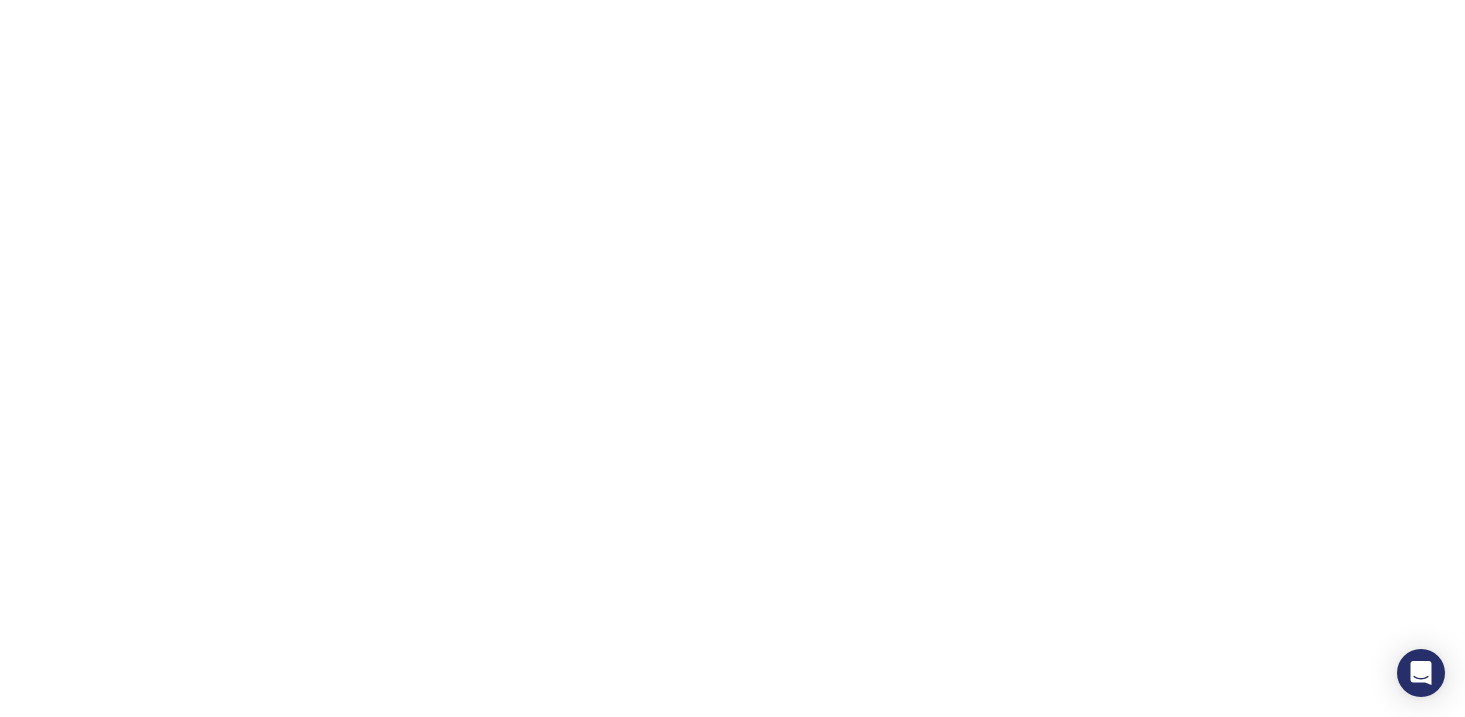 scroll, scrollTop: 0, scrollLeft: 0, axis: both 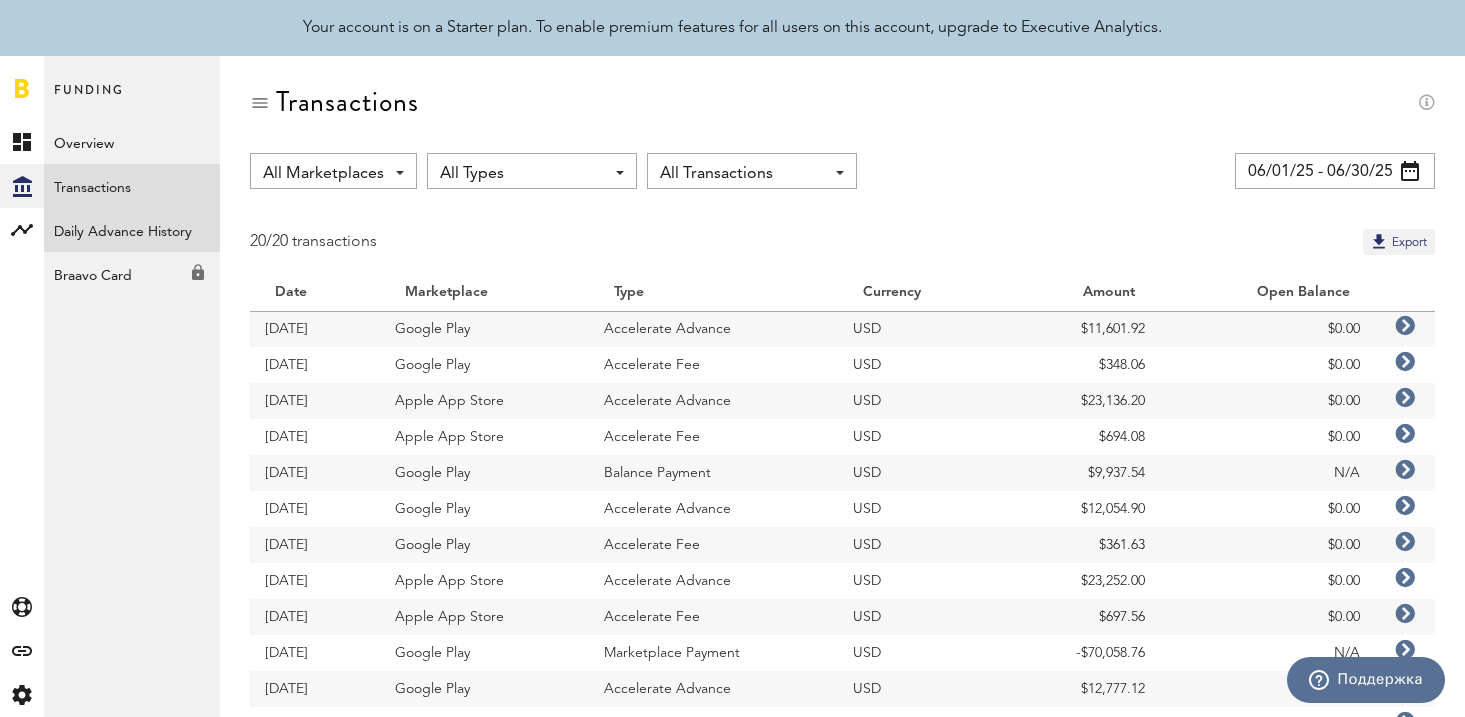click on "Daily Advance History" at bounding box center (132, 230) 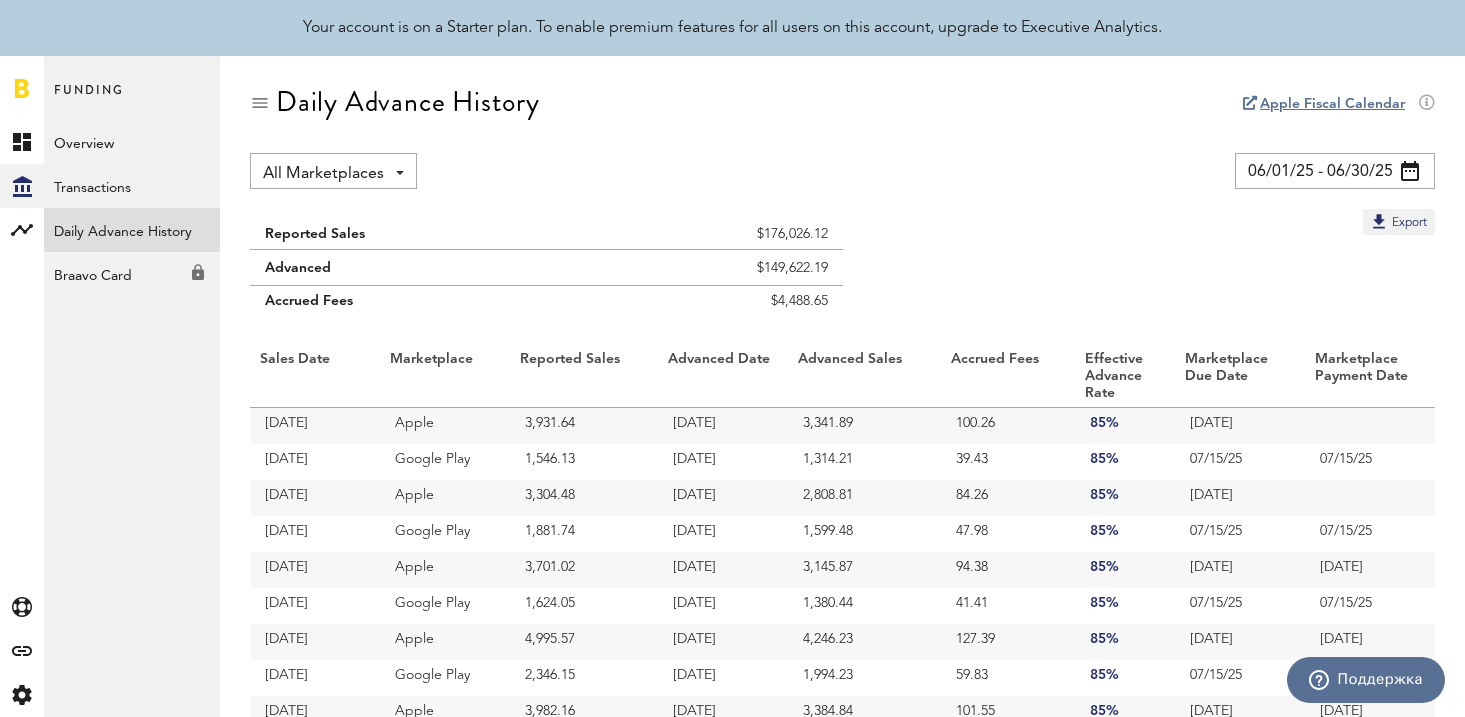 click at bounding box center [1410, 171] 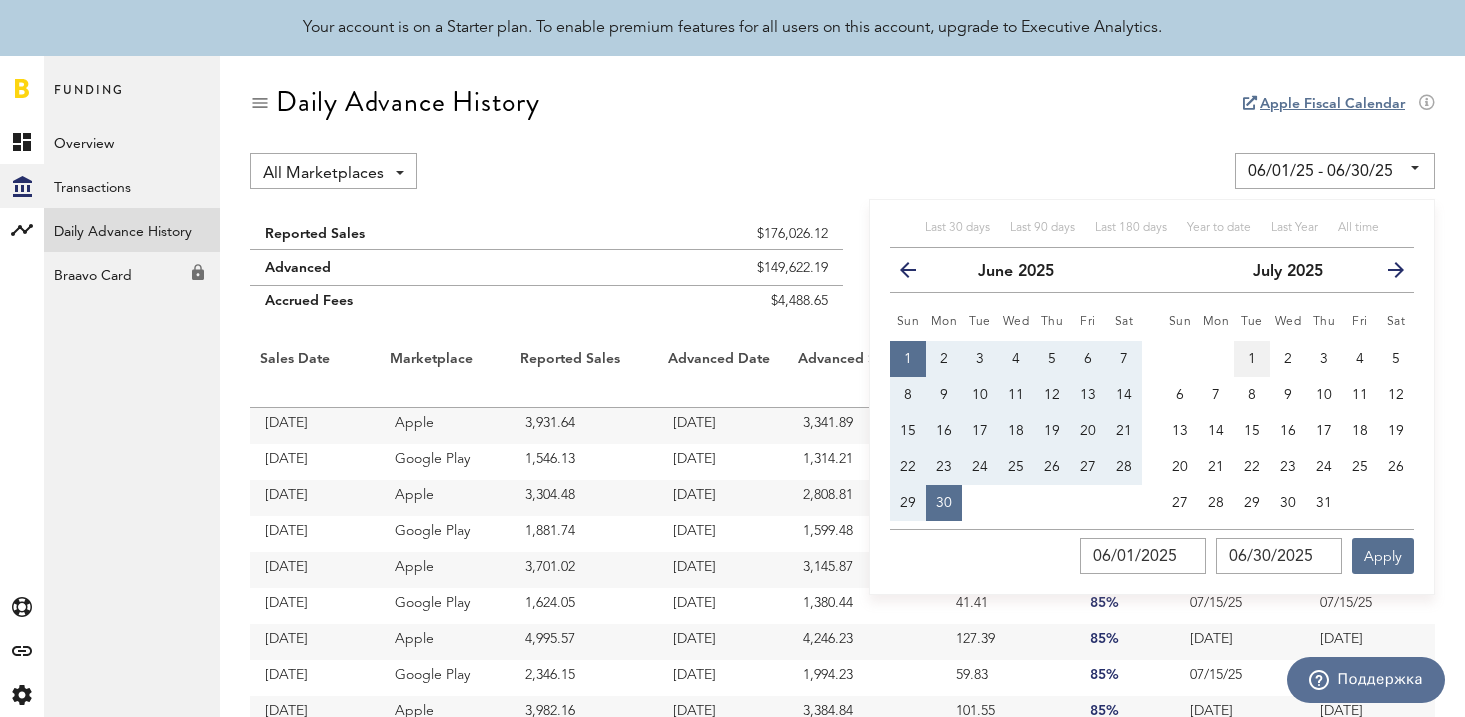 click on "1" at bounding box center (1252, 359) 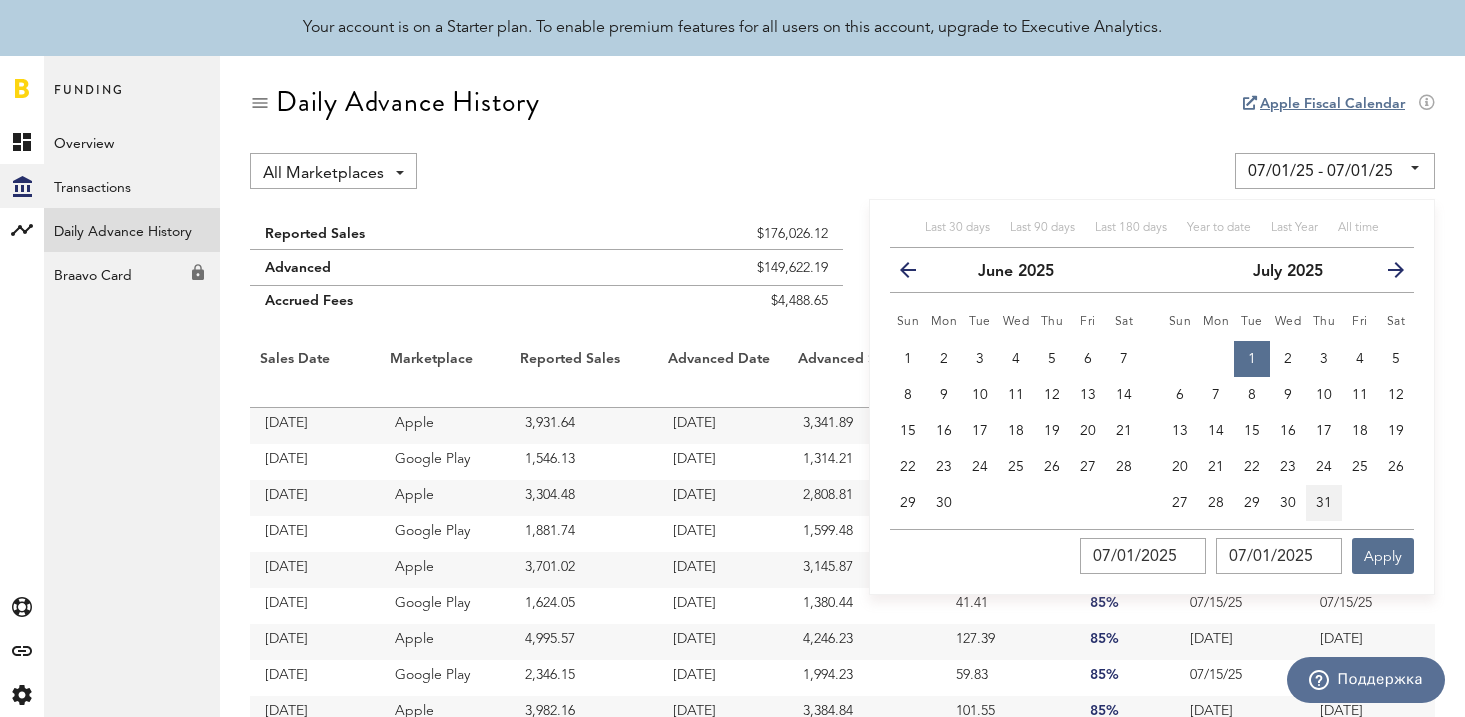 click on "31" at bounding box center [1324, 503] 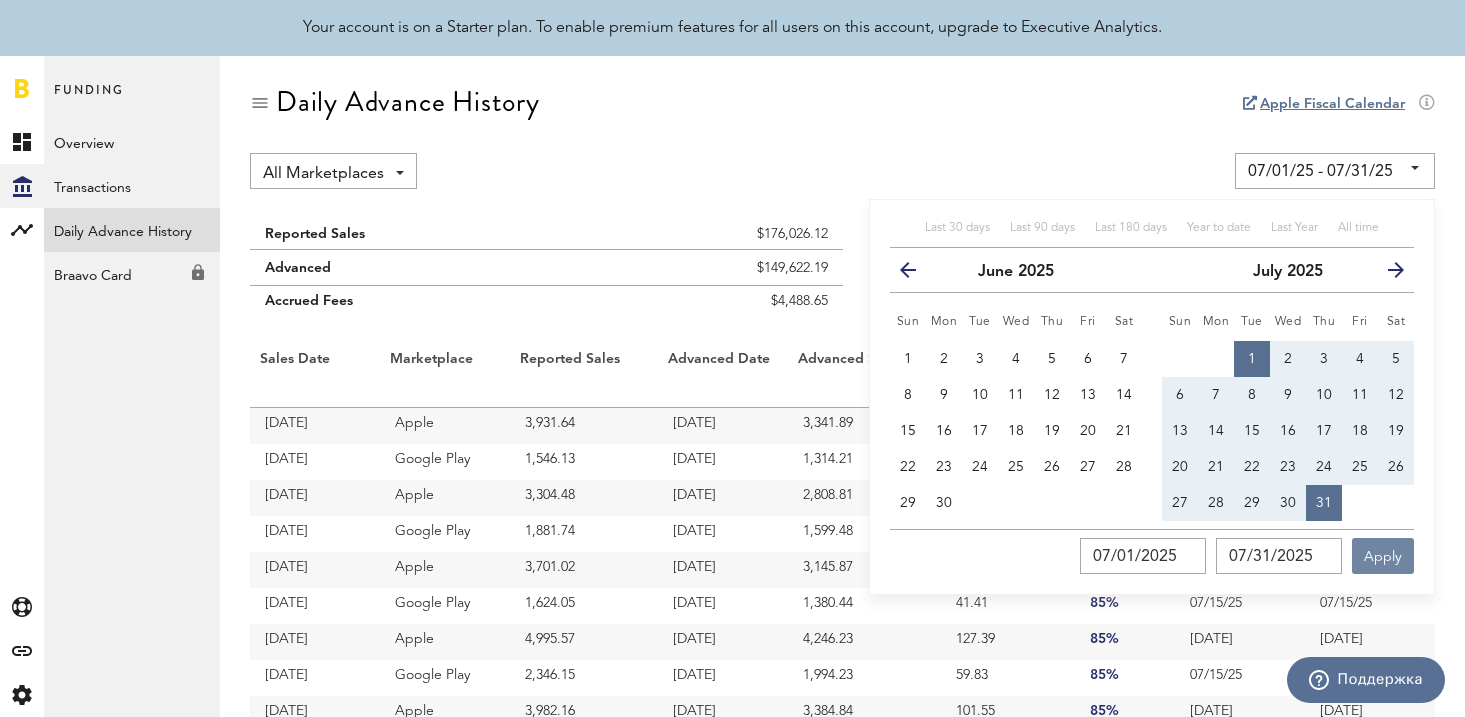 click on "Apply" at bounding box center (1383, 556) 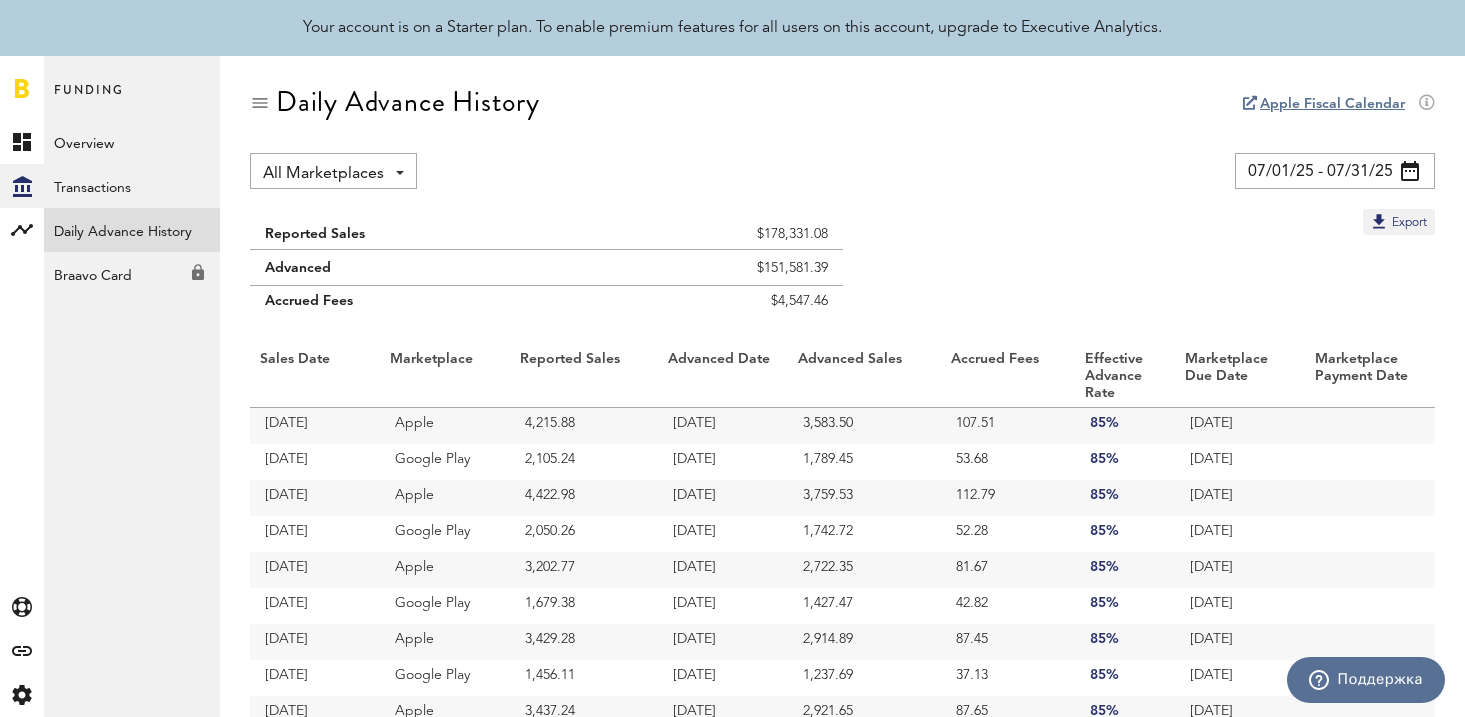 click on "Export" at bounding box center (842, 222) 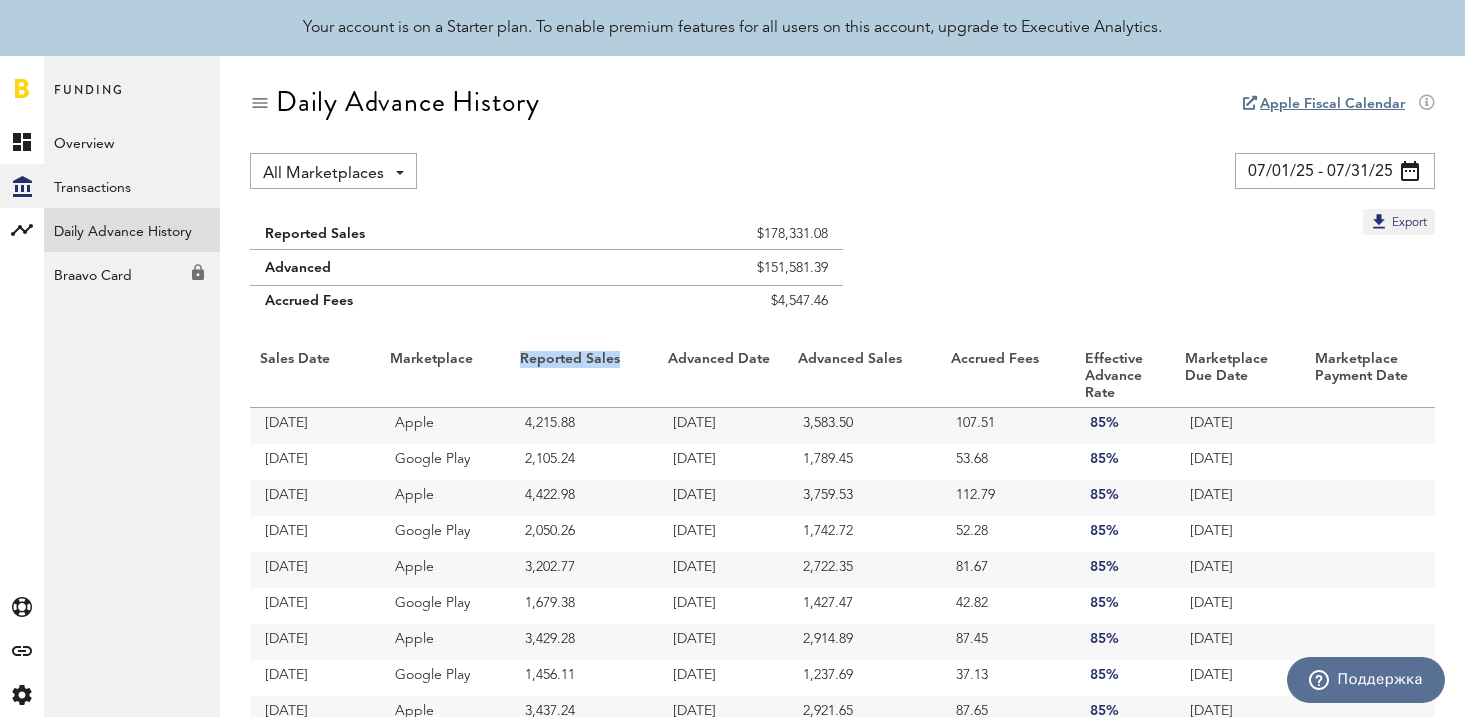 drag, startPoint x: 632, startPoint y: 364, endPoint x: 516, endPoint y: 363, distance: 116.00431 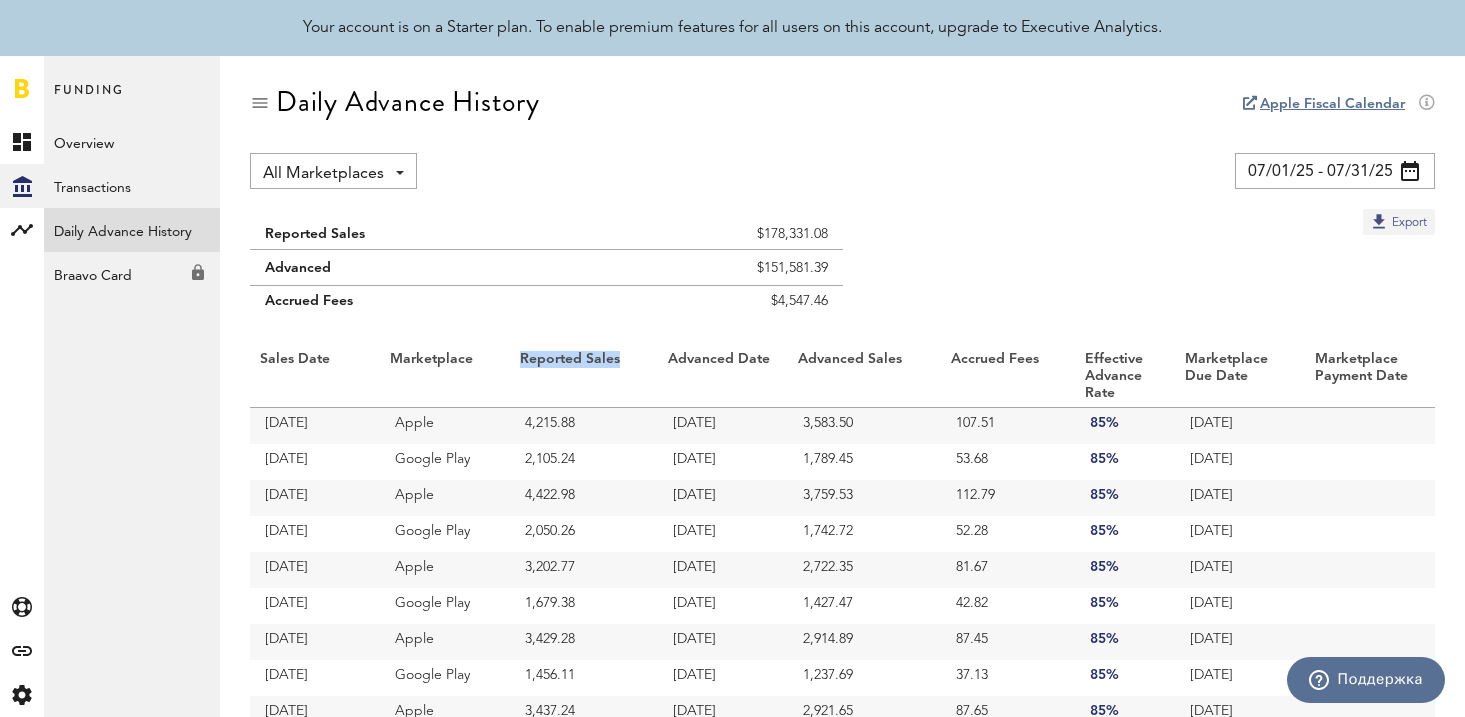 click on "Export" at bounding box center (1399, 222) 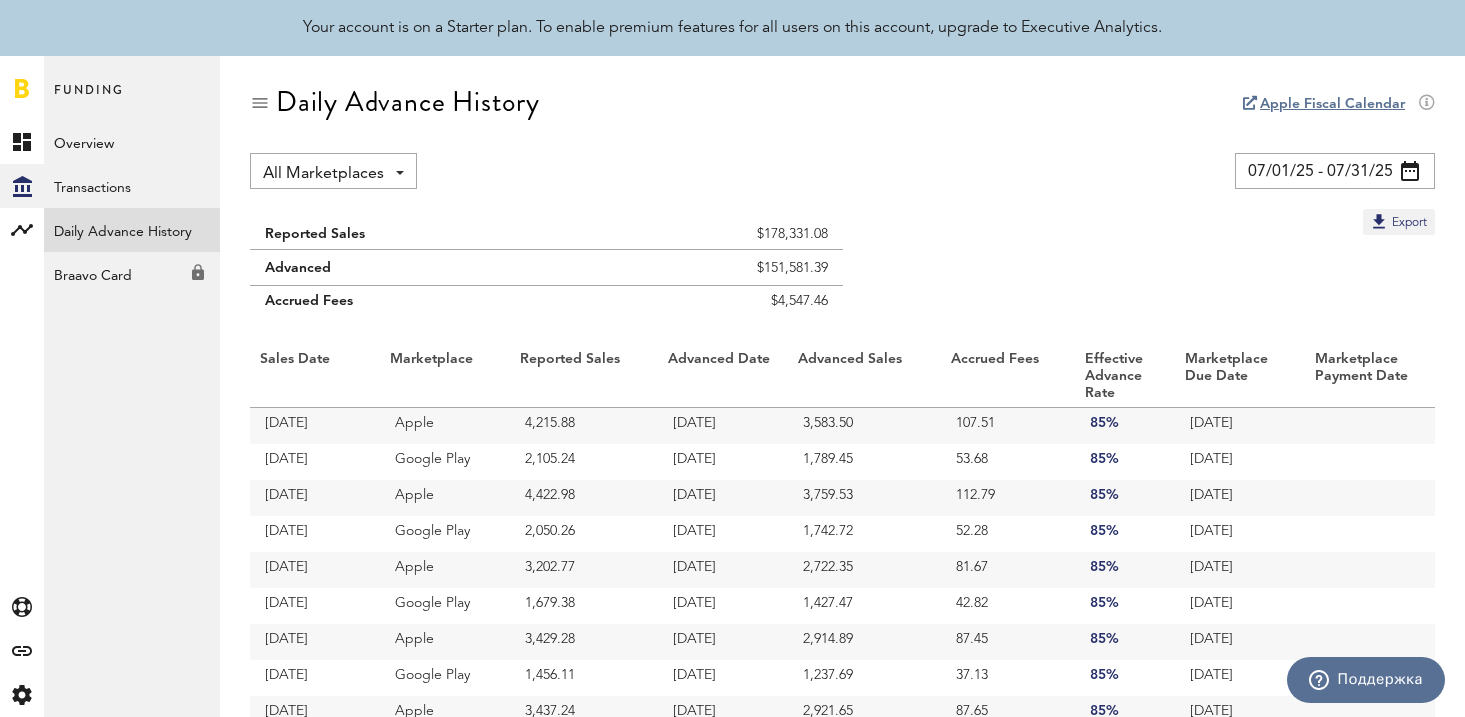 click on "All Marketplaces                                 All Marketplaces                     Apple App Store                     Google Play                          [DATE] - [DATE]                Last 30 days       Last 90 days       Last 180 days       Year to date       Last Year       All time                        previous       July [YEAR]         next               Sun     Mon     Tue     Wed     Thu     Fri     Sat                           1         2         3         4         5               6         7         8         9         10         11         12               13         14         15         16         17         18         19               20         21         22         23         24         25         26               27         28         29         30         31                                                                             previous       July [YEAR]         next               Sun     Mon     Tue     Wed     Thu     Fri     Sat" at bounding box center [842, 171] 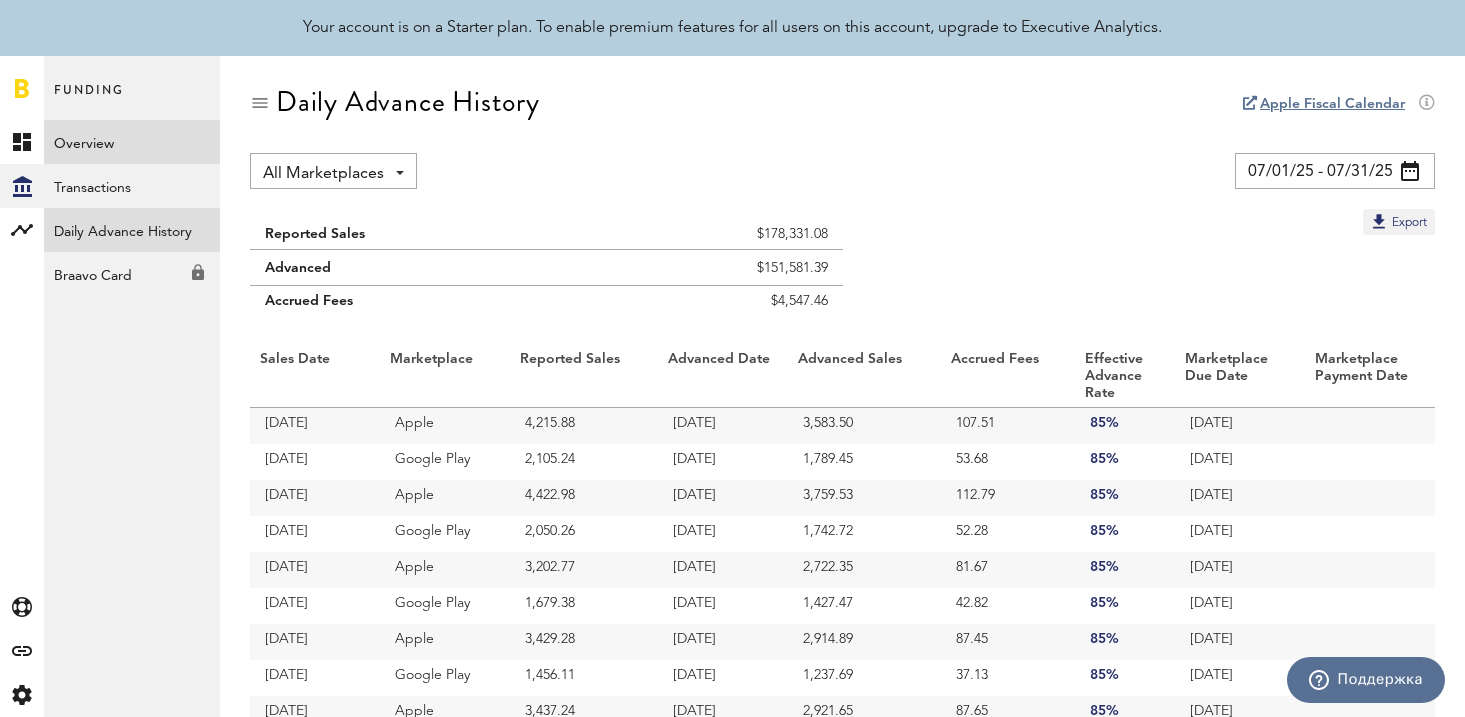 click on "Overview" at bounding box center (132, 142) 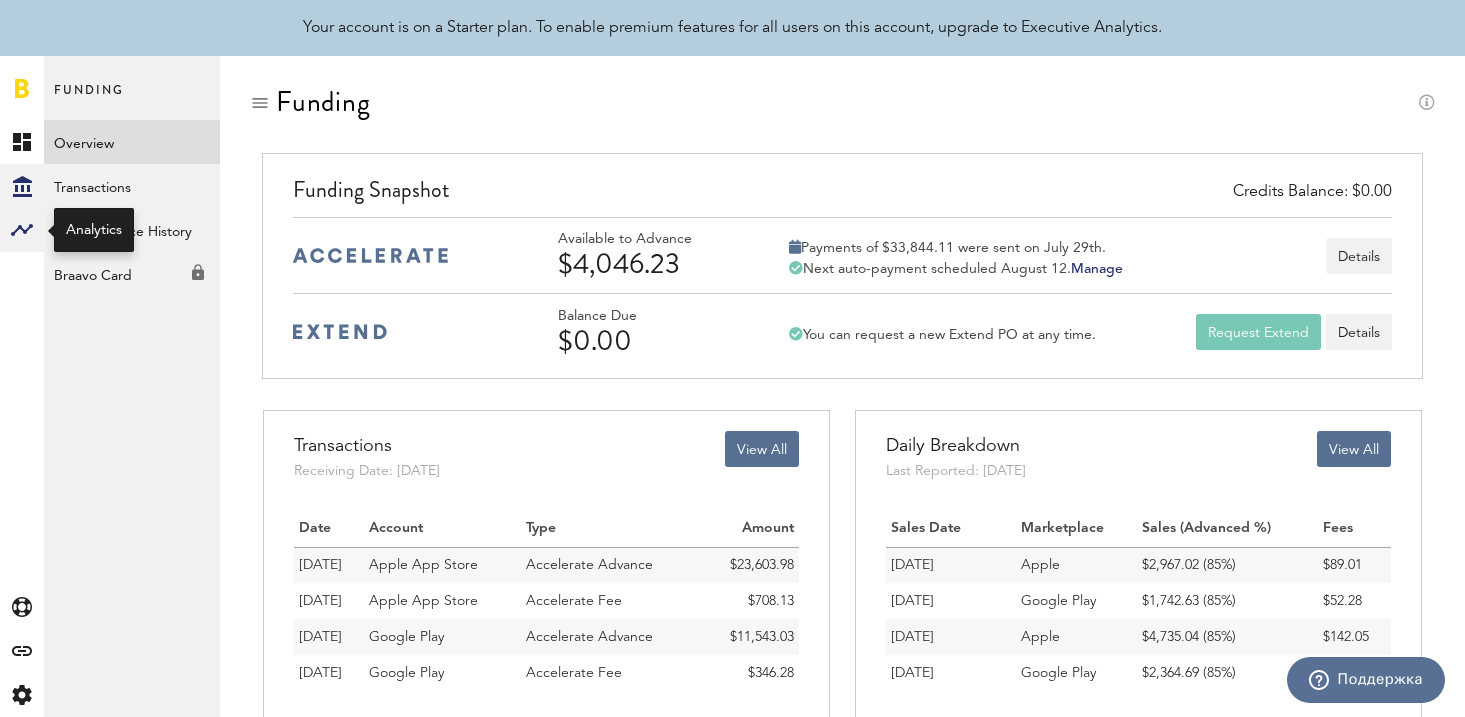 click 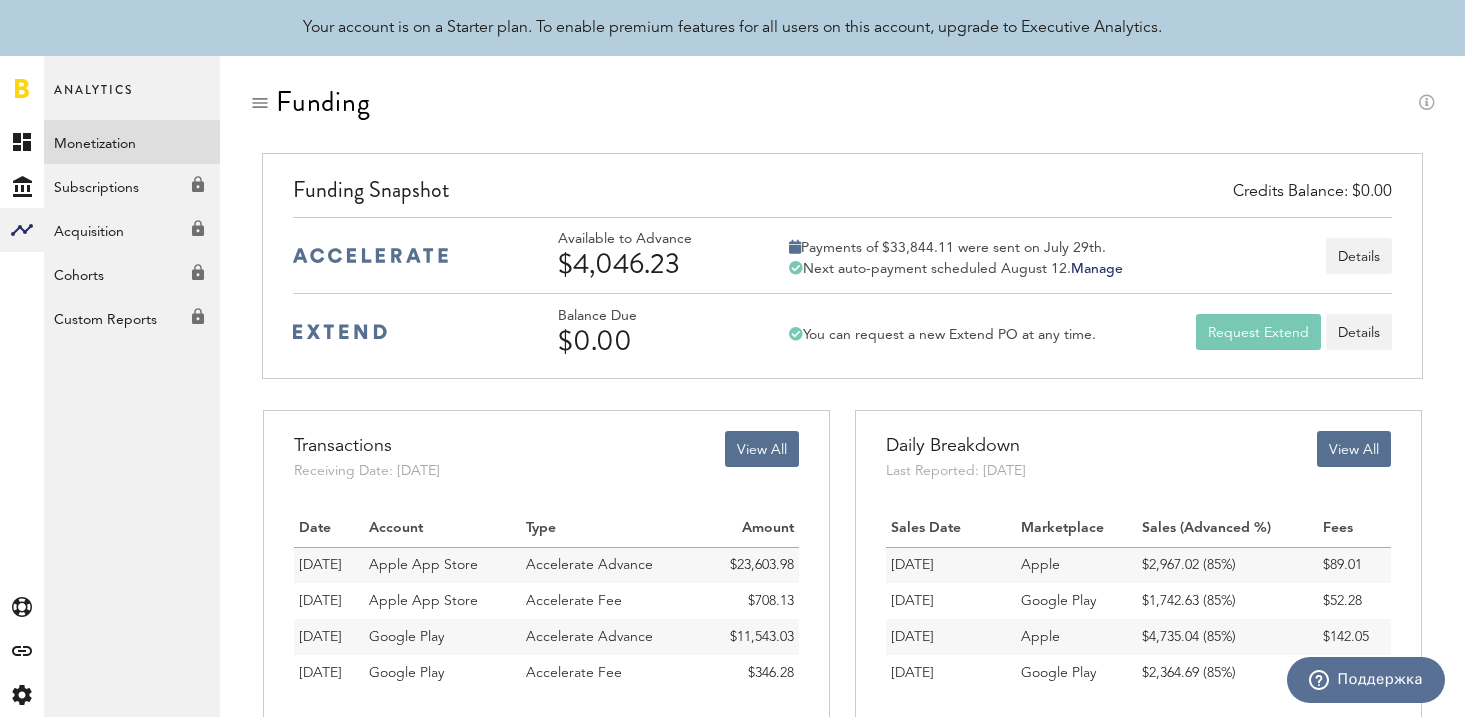 click on "Monetization" at bounding box center (132, 142) 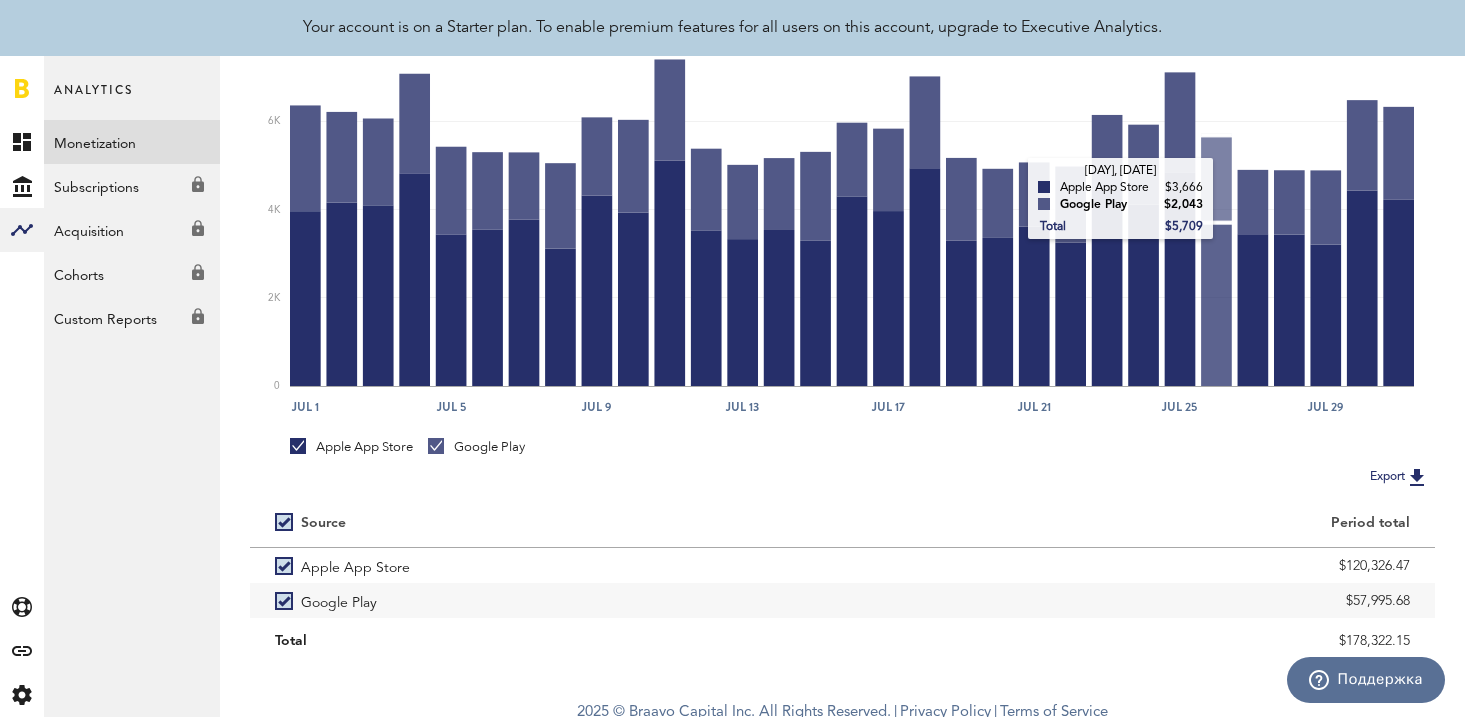 scroll, scrollTop: 394, scrollLeft: 0, axis: vertical 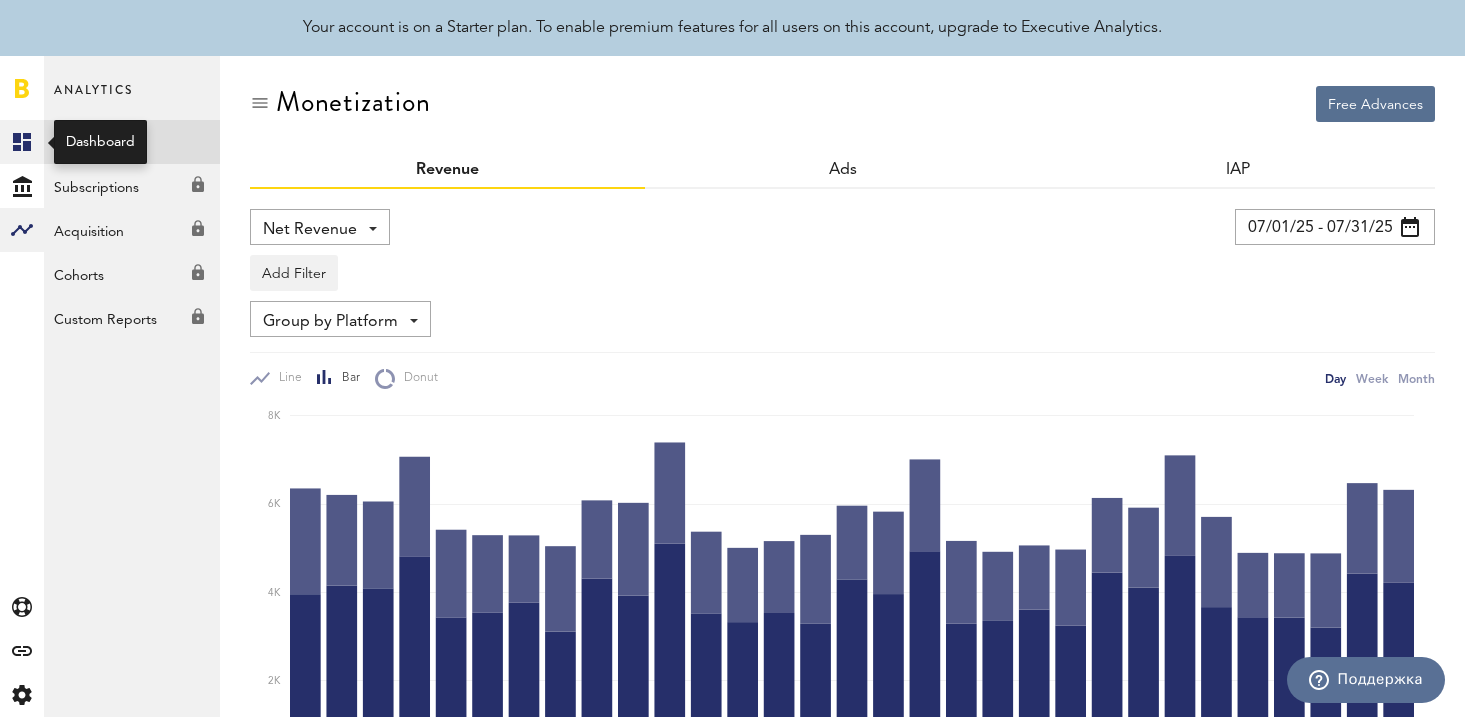 click 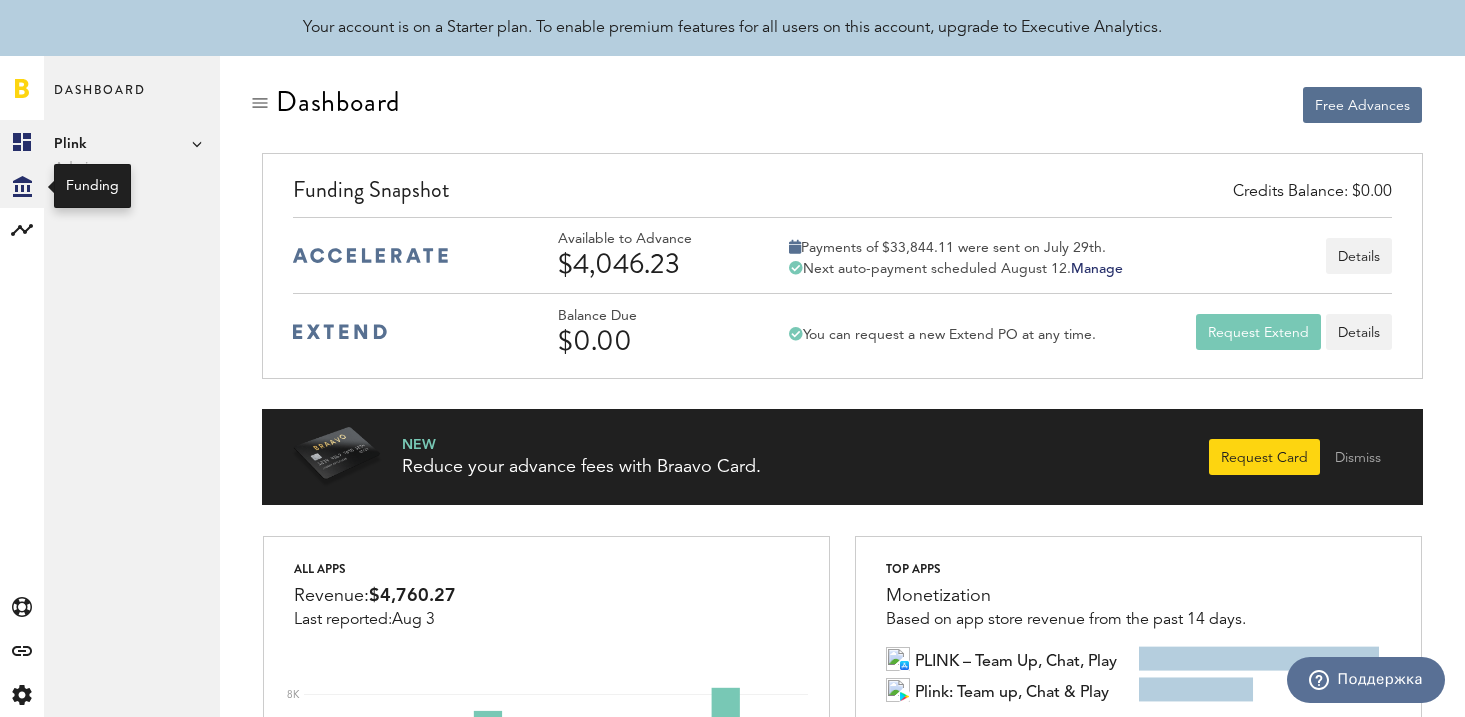 click on "Created with Sketch." at bounding box center (22, 186) 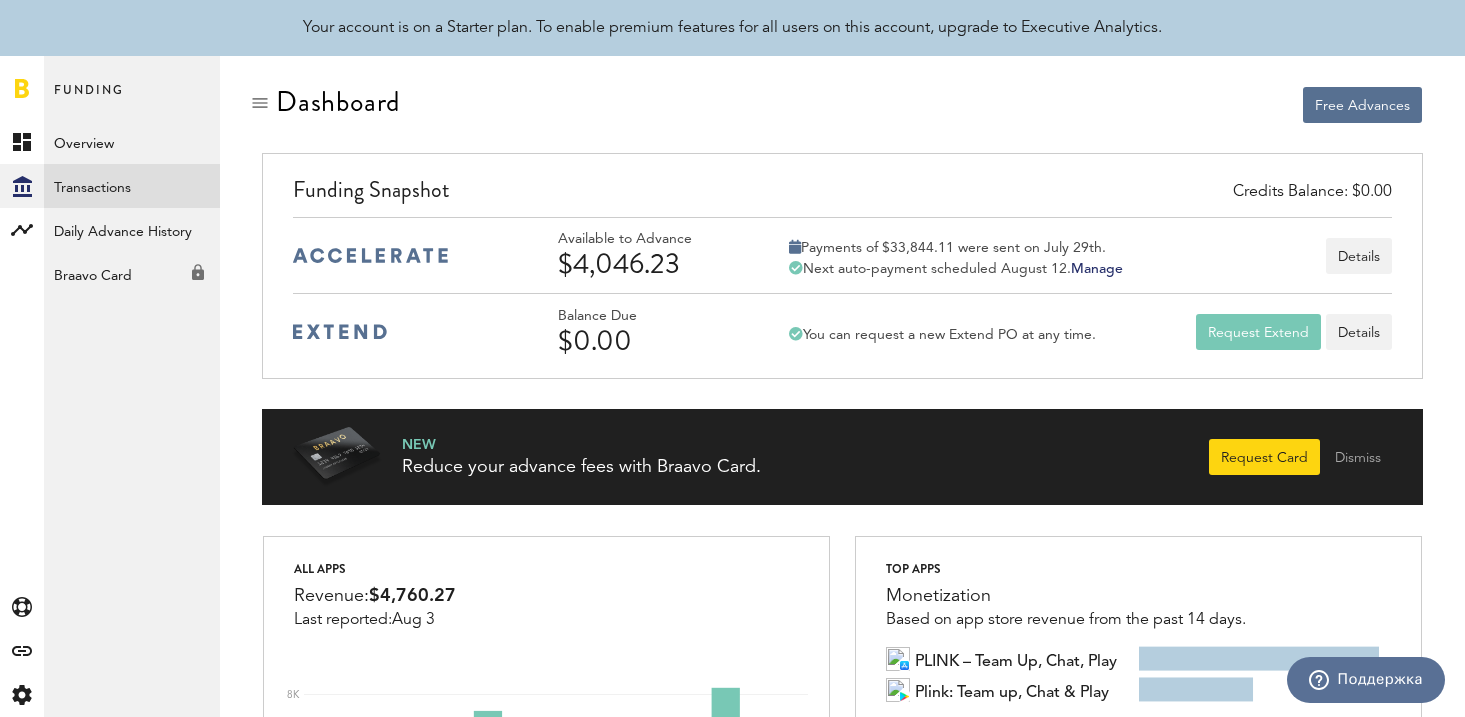 click on "Transactions" at bounding box center (132, 186) 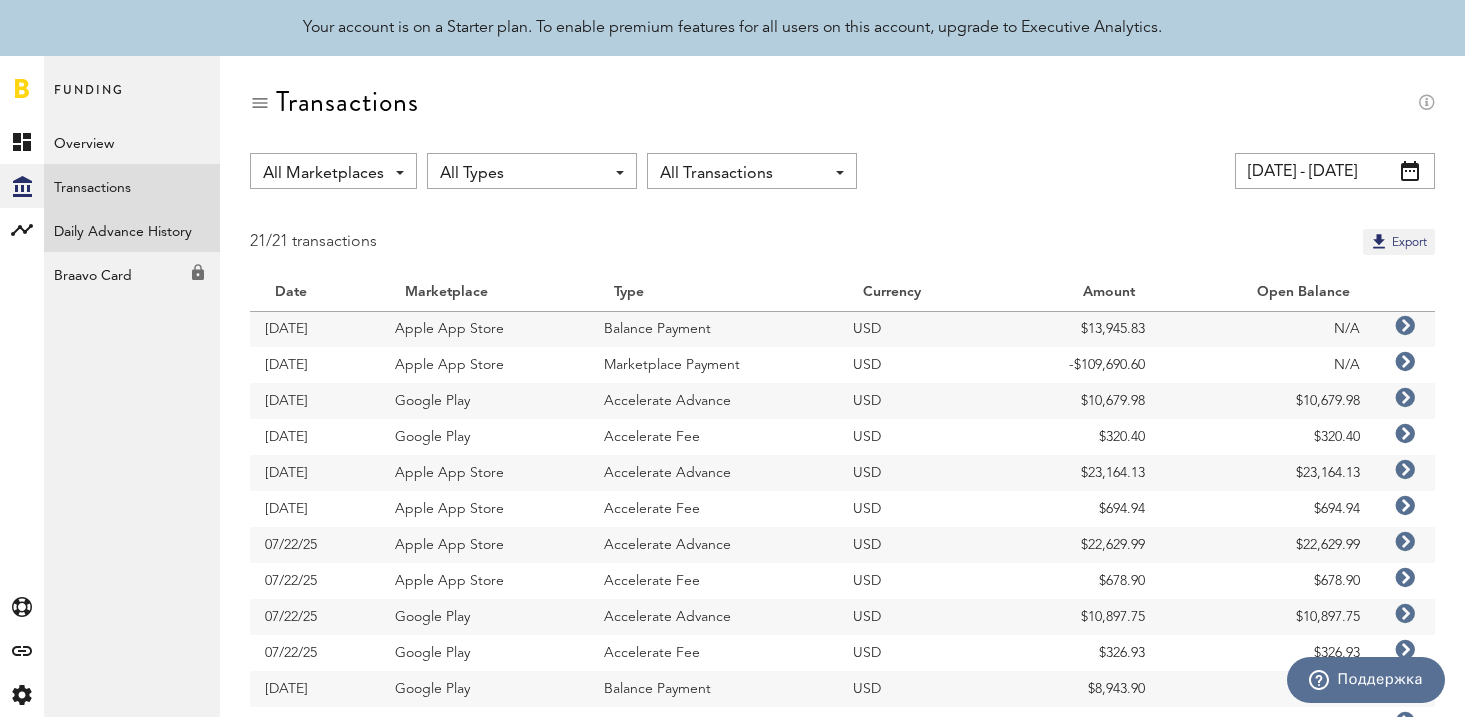 click on "Daily Advance History" at bounding box center (132, 230) 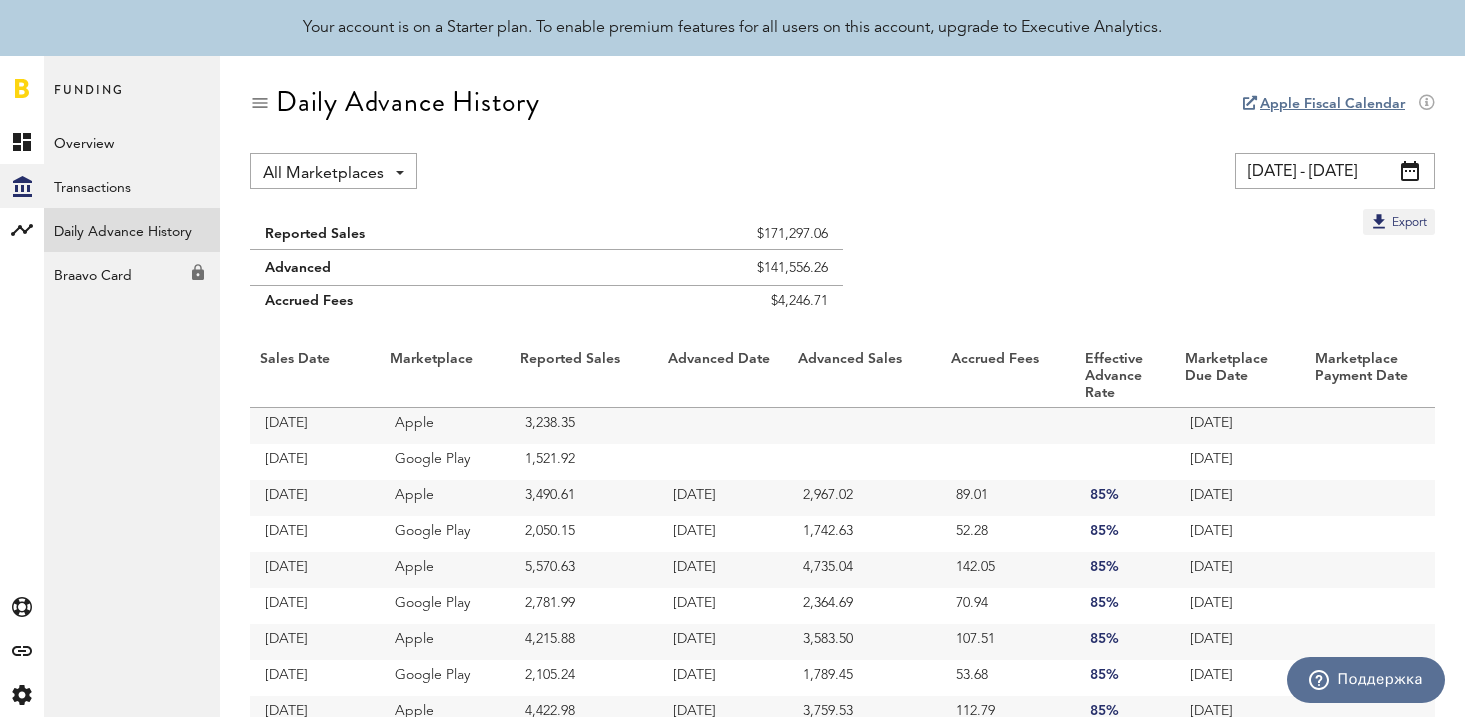 click on "Apple Fiscal Calendar" at bounding box center [1332, 104] 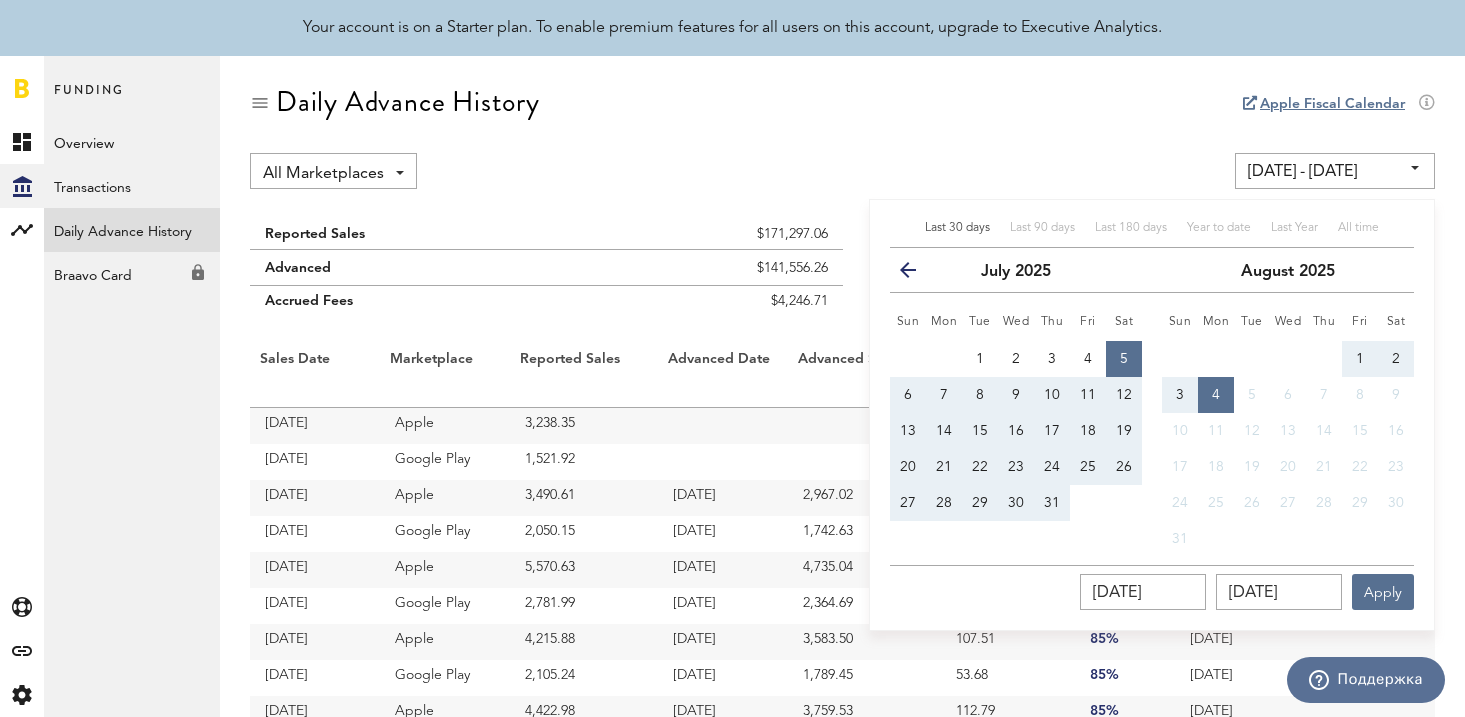 click at bounding box center (916, 274) 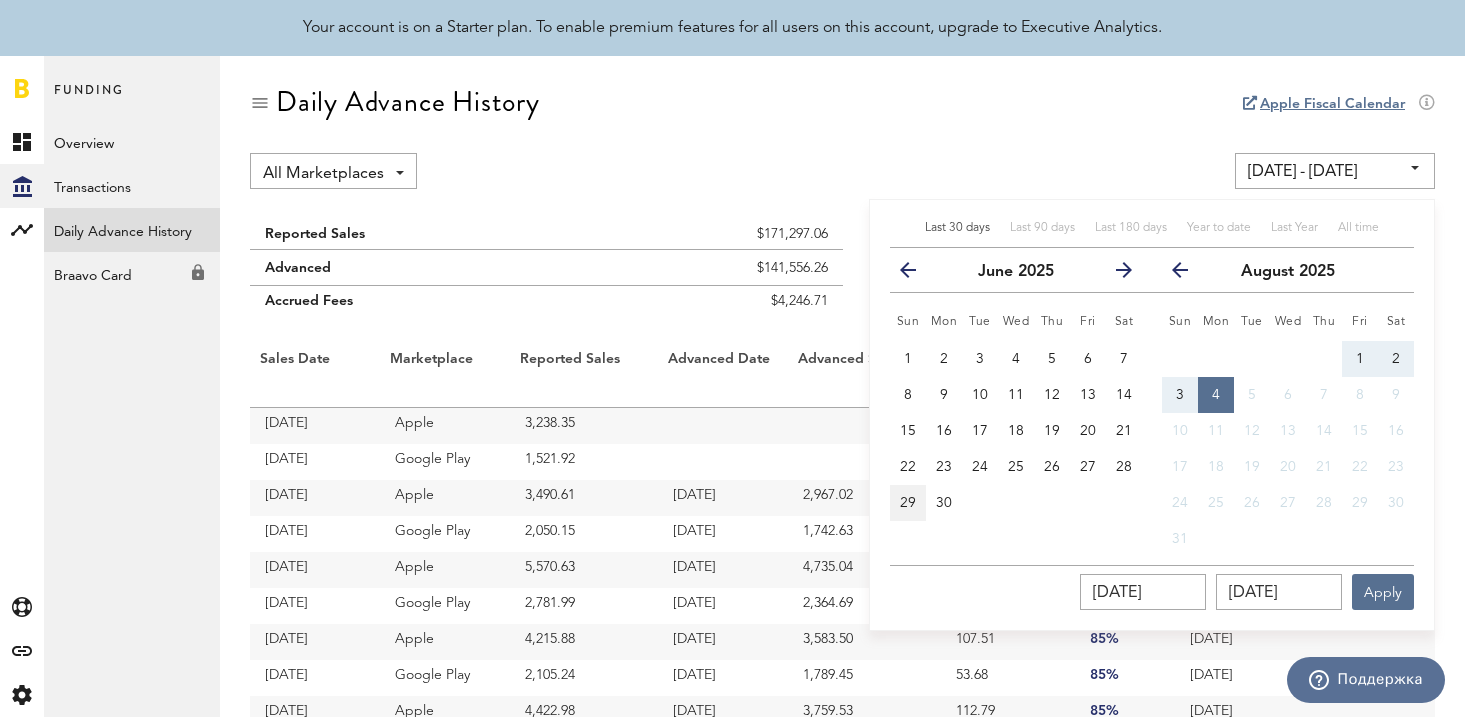 click on "29" at bounding box center (908, 503) 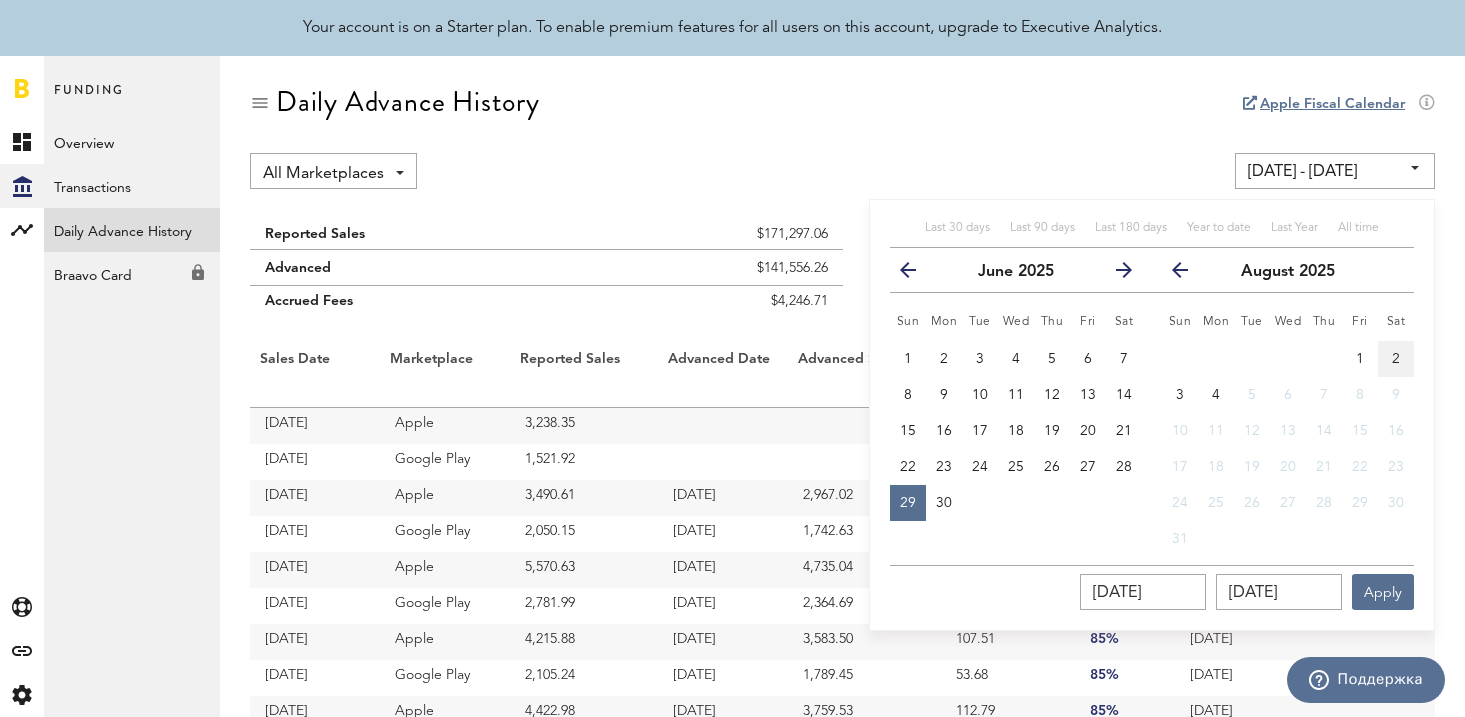 click on "2" at bounding box center [1396, 359] 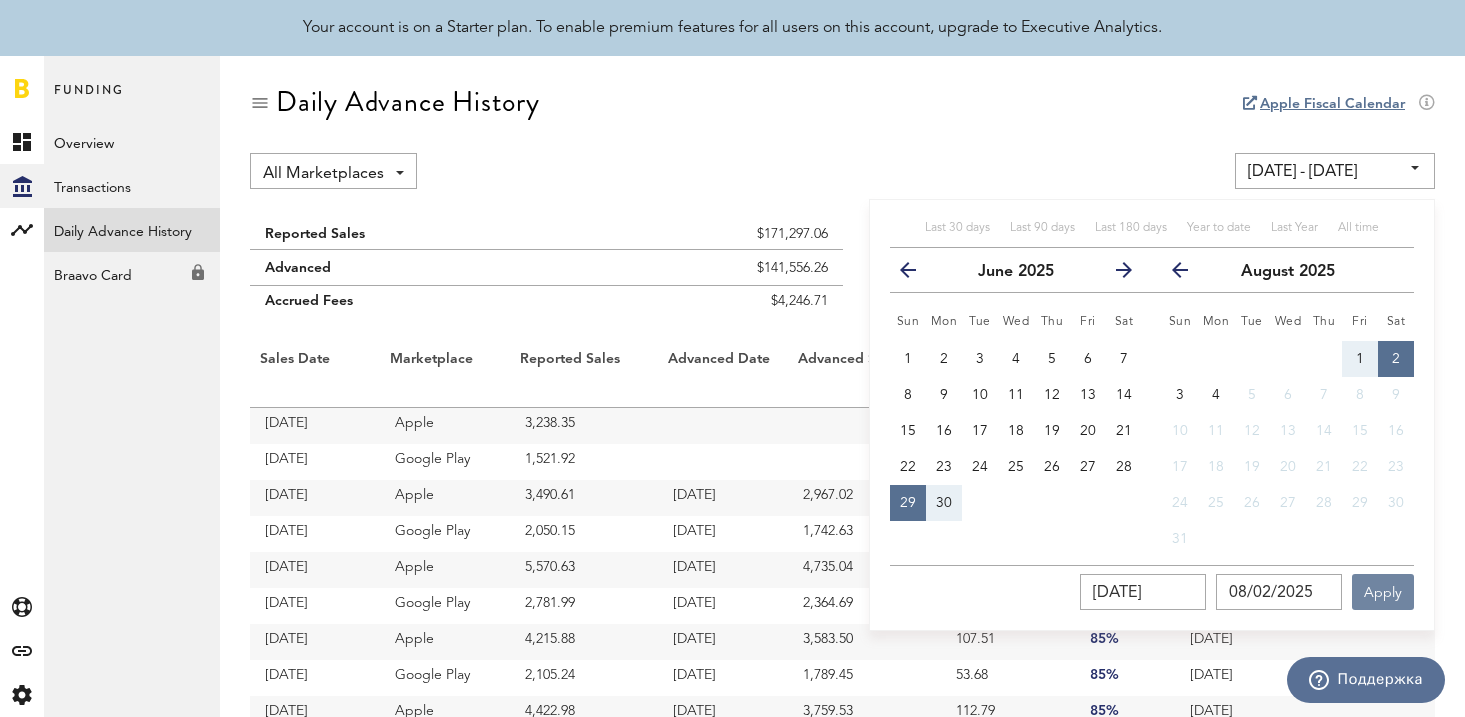click on "Apply" at bounding box center [1383, 592] 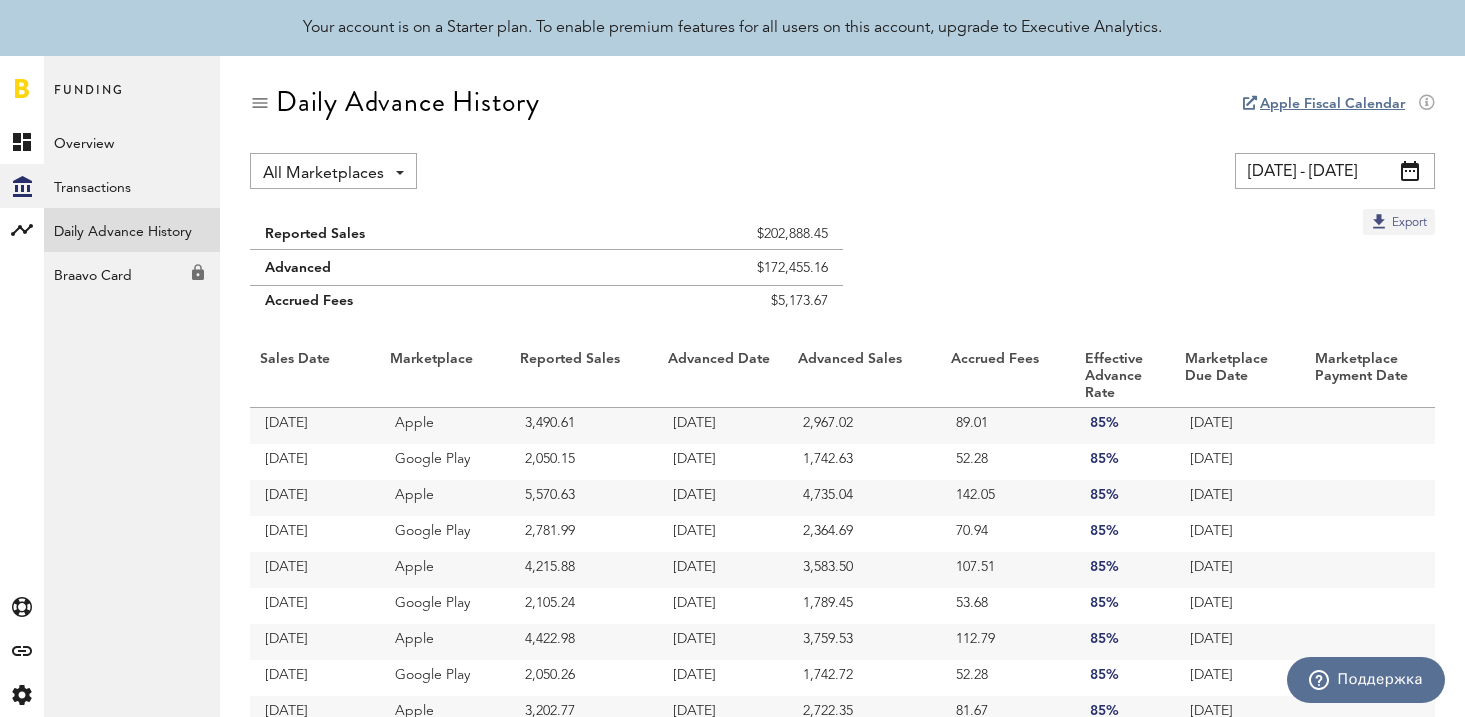 click on "Export" at bounding box center [1399, 222] 